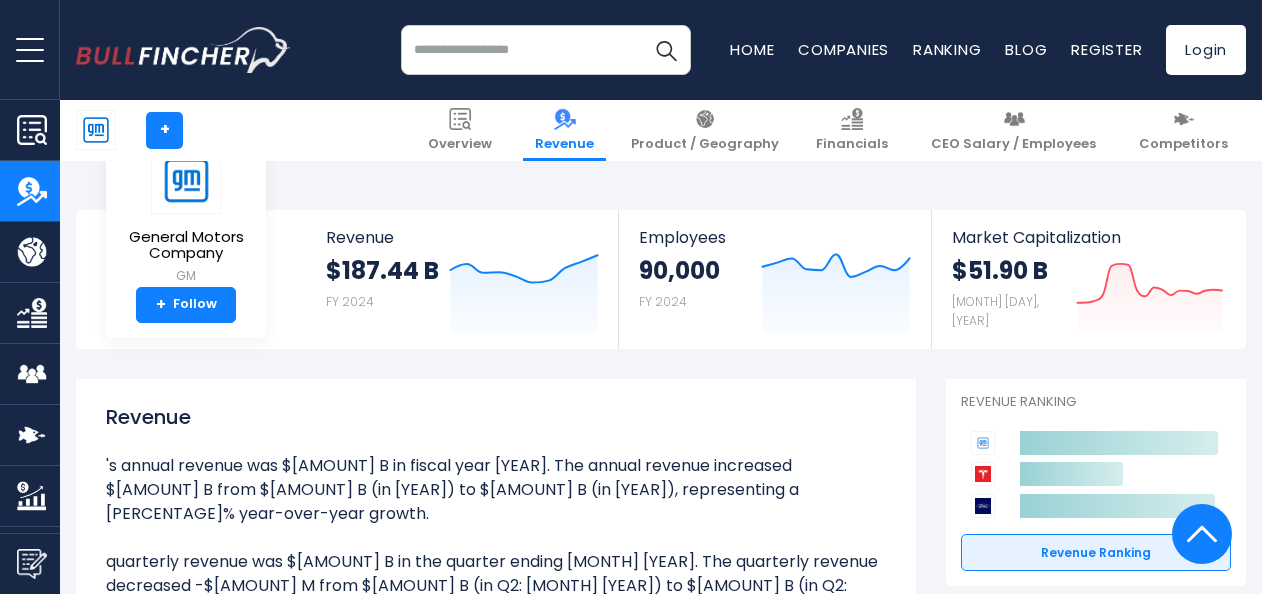 scroll, scrollTop: 306, scrollLeft: 0, axis: vertical 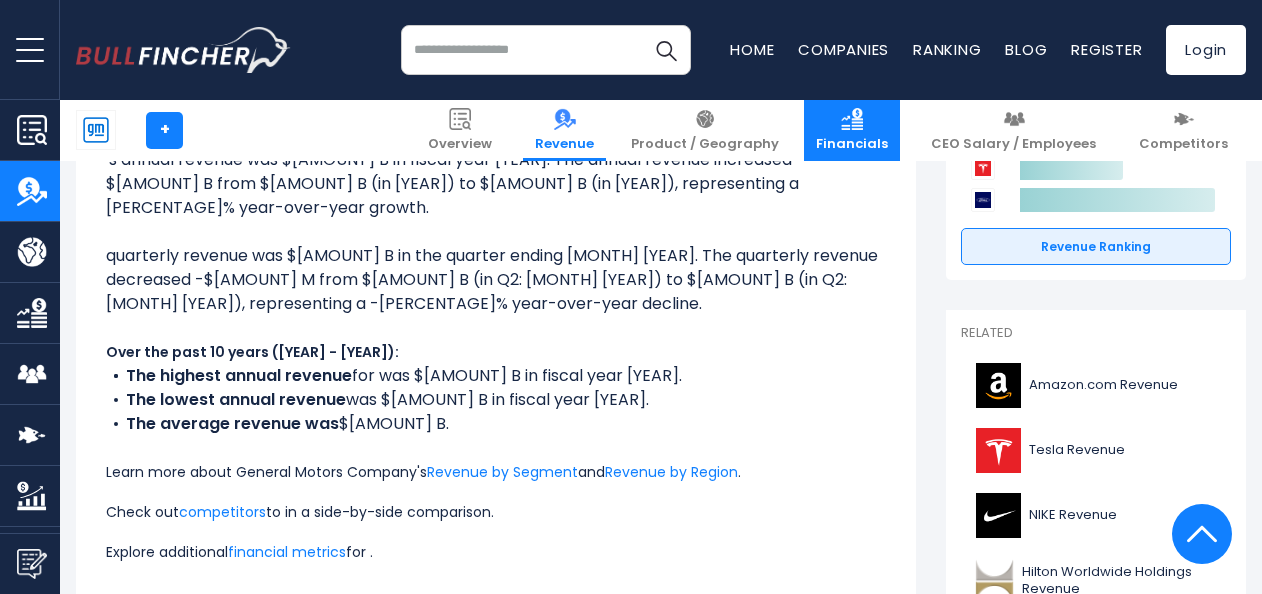 click on "Financials" at bounding box center (852, 130) 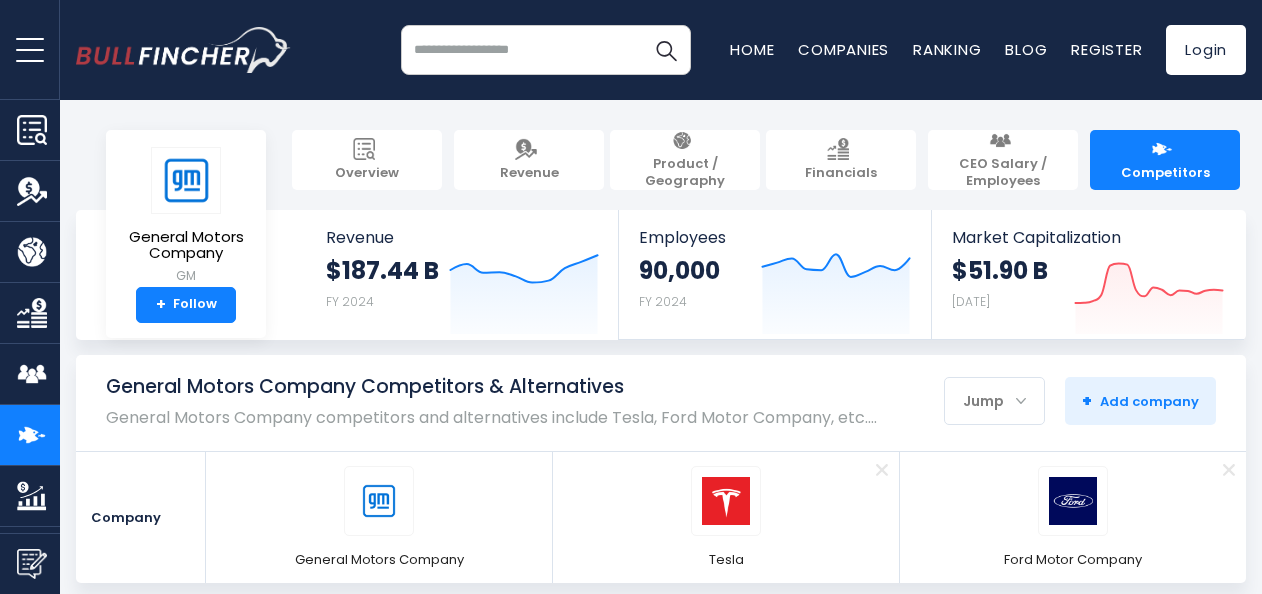 scroll, scrollTop: 0, scrollLeft: 0, axis: both 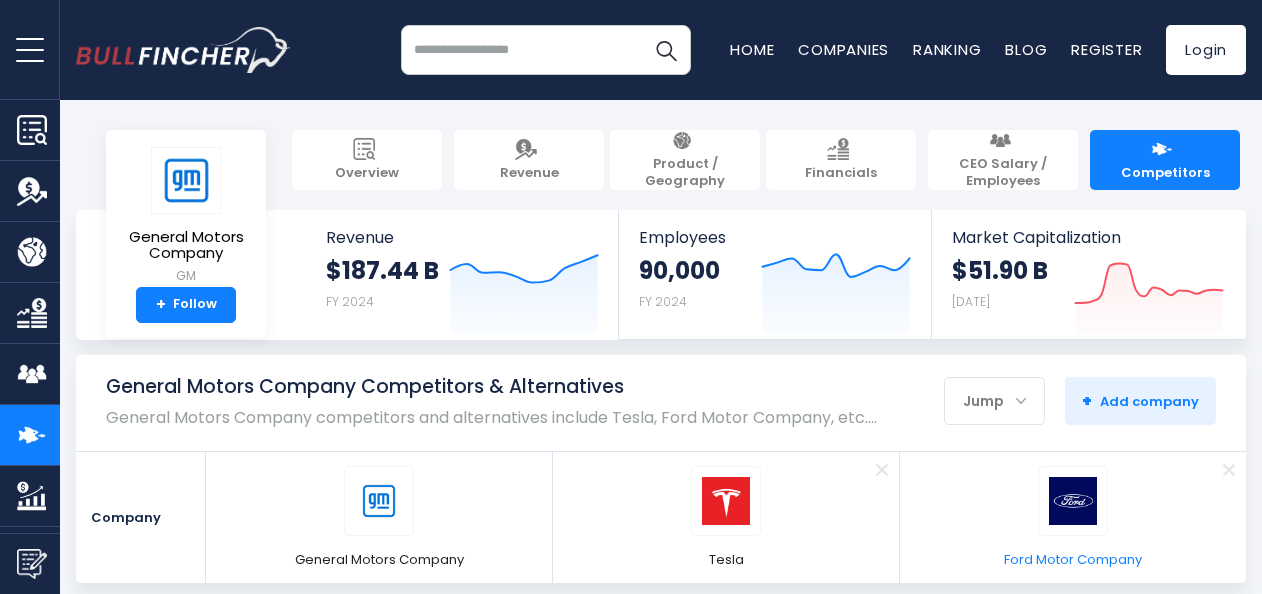 click on "Ford Motor Company" at bounding box center [1073, 560] 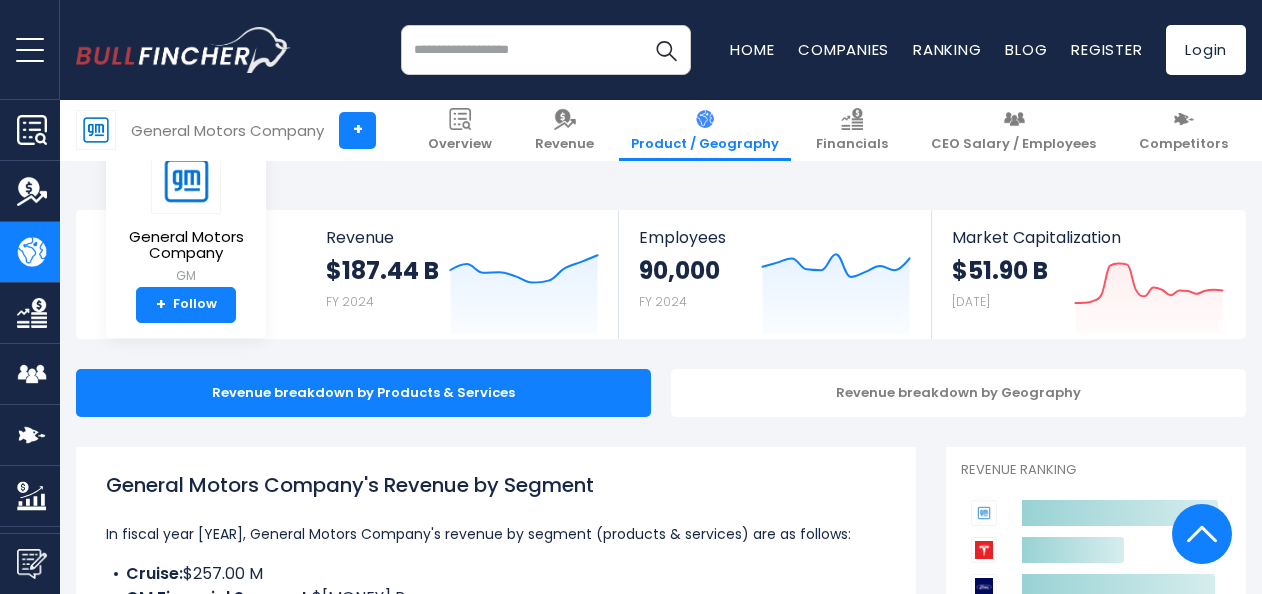 scroll, scrollTop: 3210, scrollLeft: 0, axis: vertical 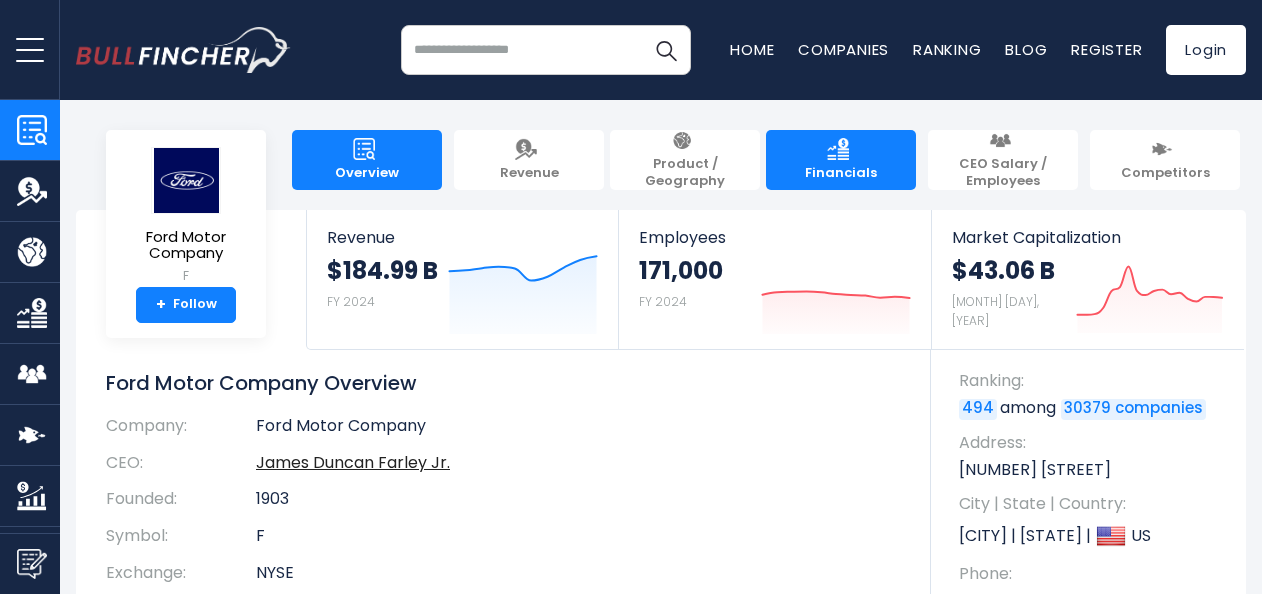 click on "Financials" at bounding box center [841, 160] 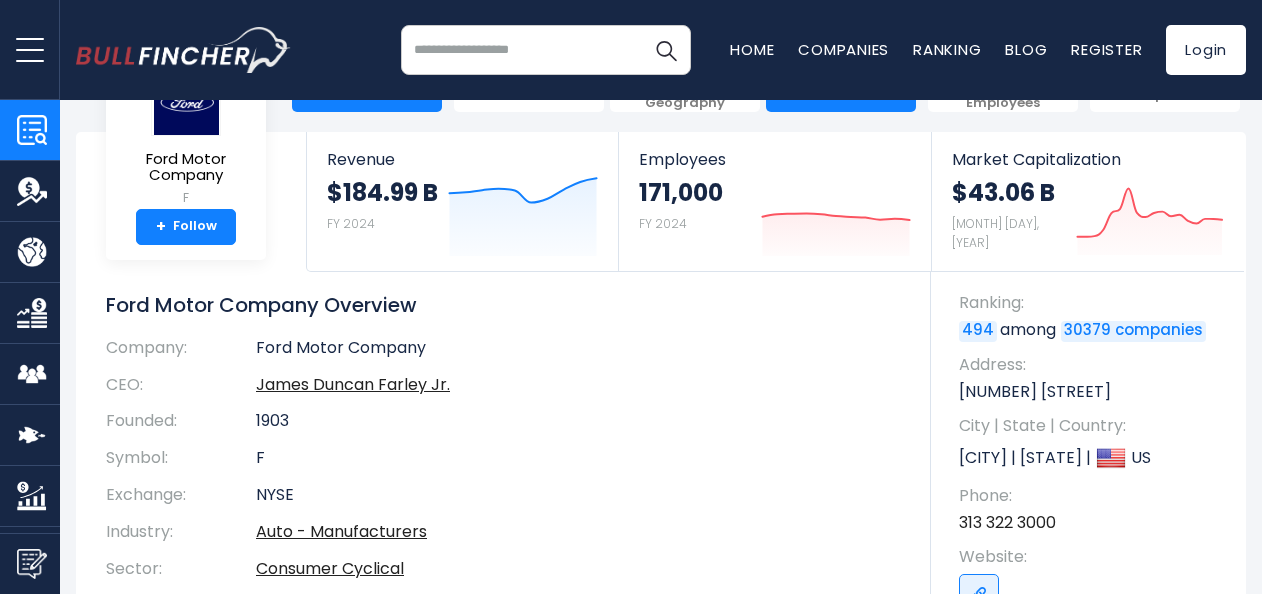 scroll, scrollTop: 204, scrollLeft: 0, axis: vertical 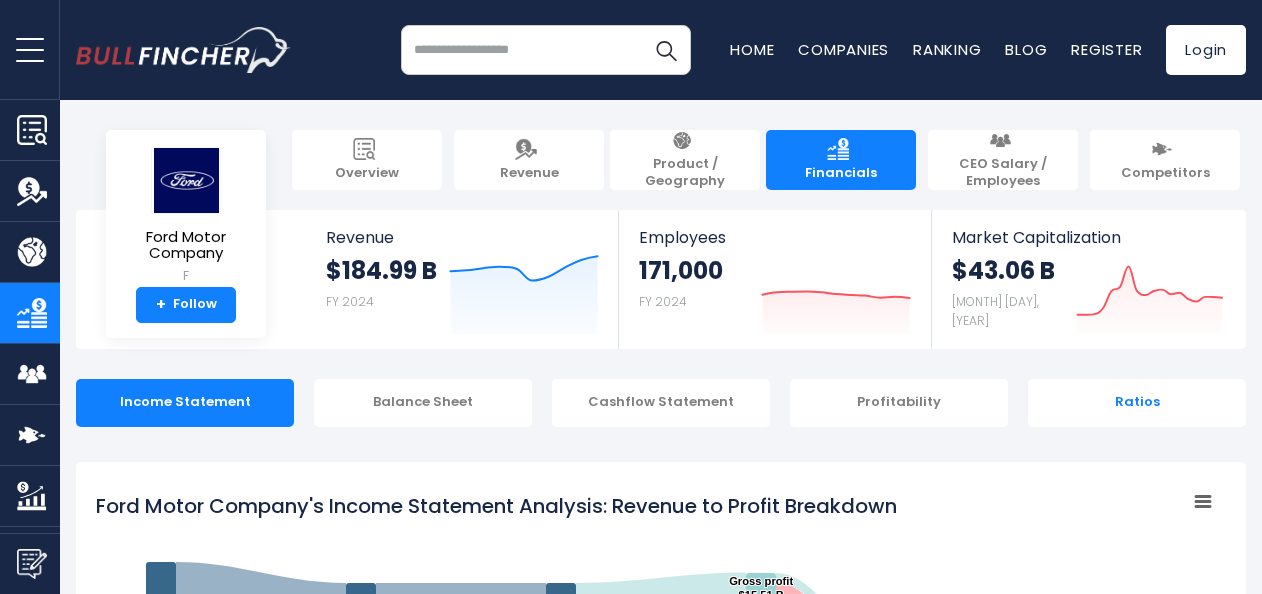 click on "Ratios" at bounding box center (1137, 403) 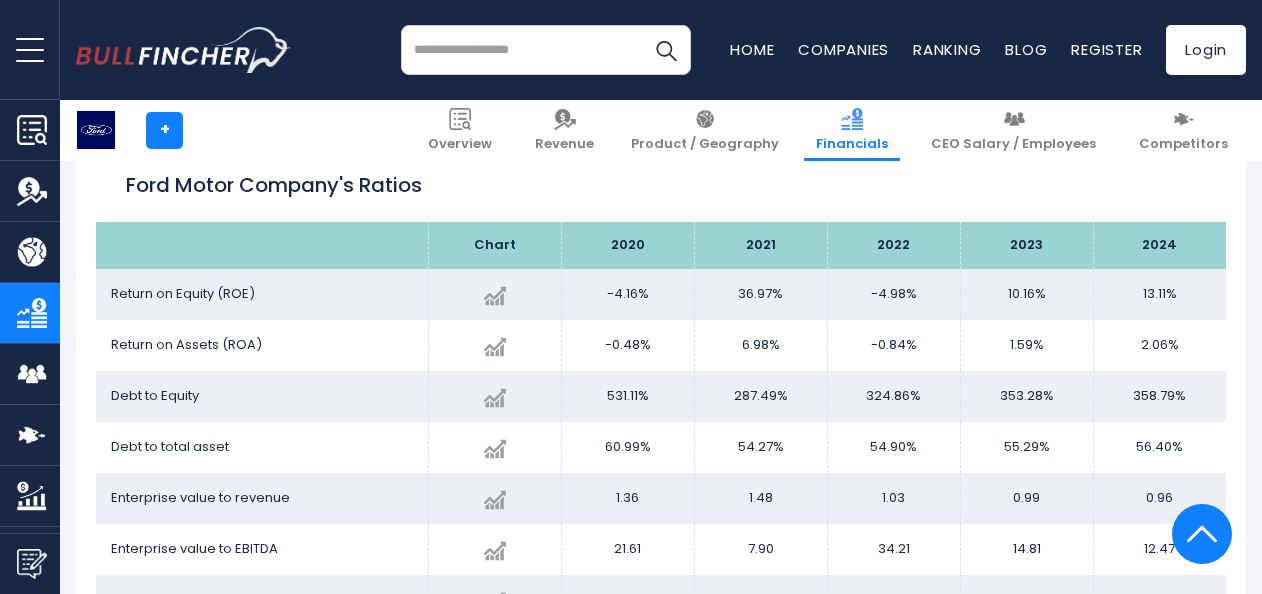 scroll, scrollTop: 3415, scrollLeft: 0, axis: vertical 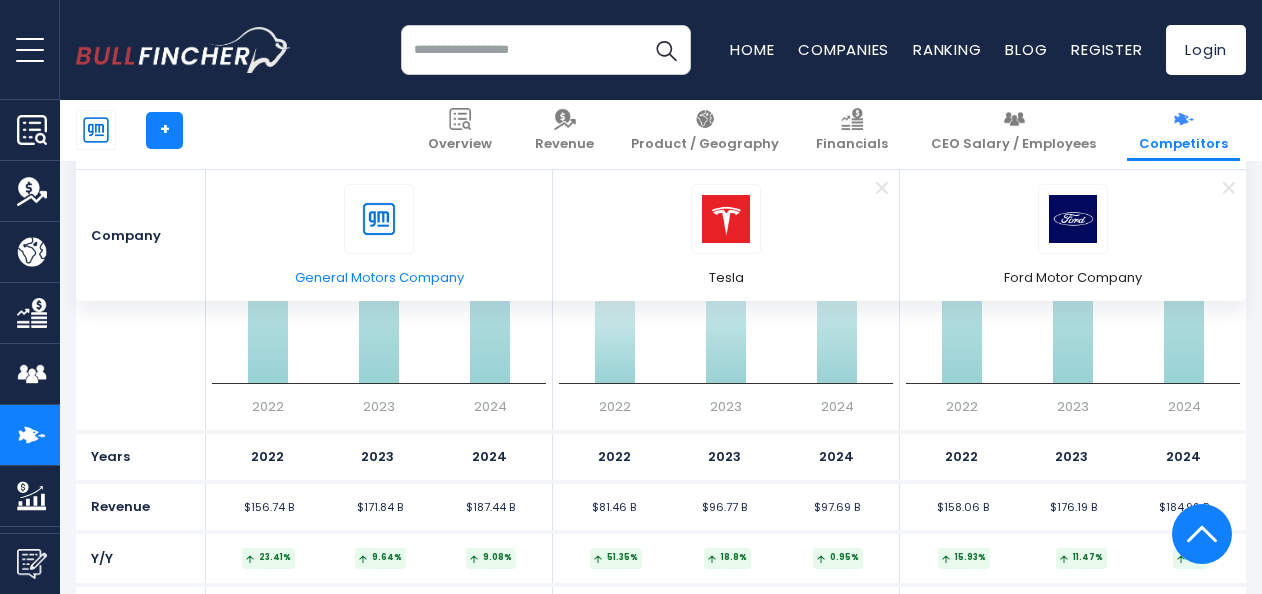 click on "General Motors Company" at bounding box center [379, 235] 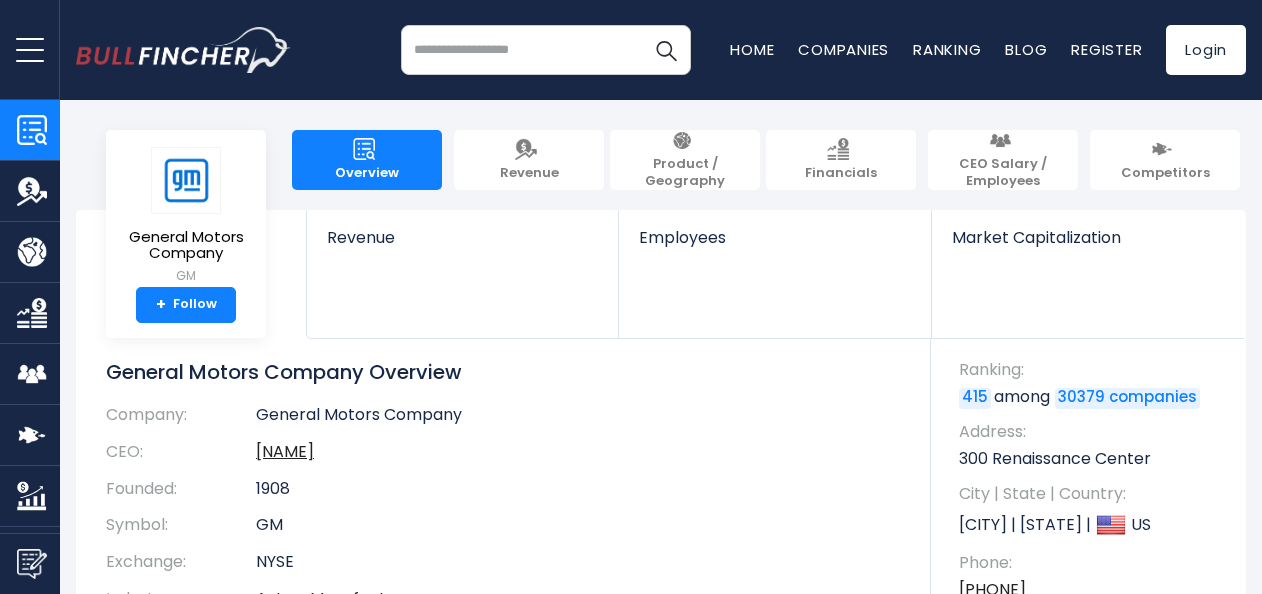 scroll, scrollTop: 0, scrollLeft: 0, axis: both 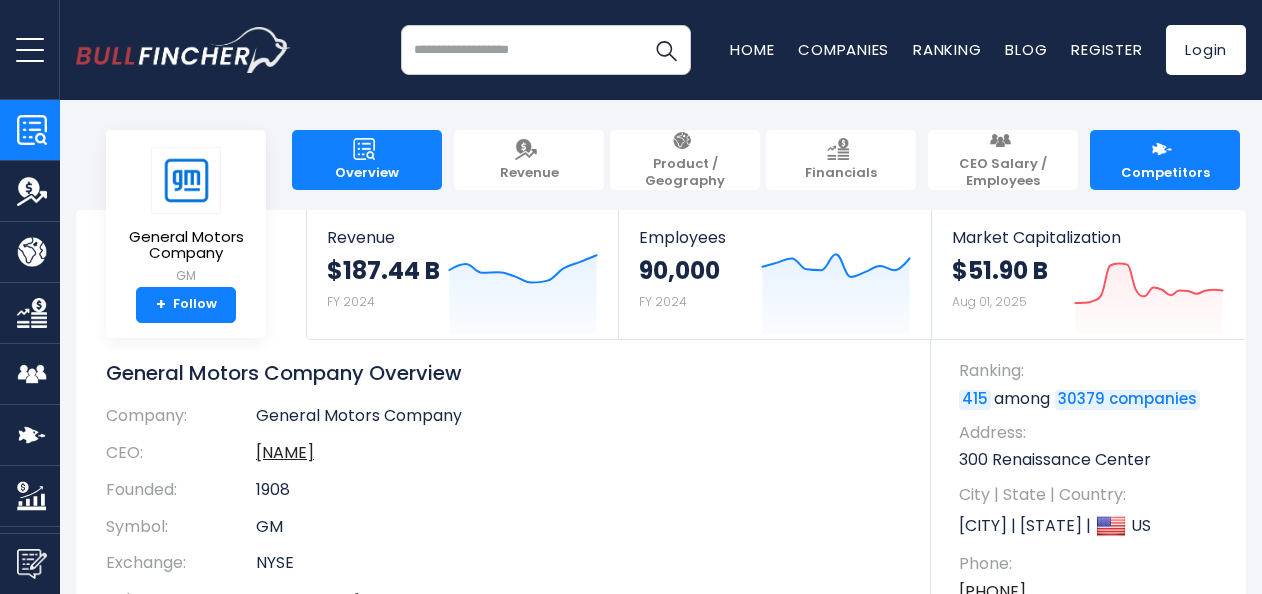 click on "Competitors" at bounding box center (1165, 173) 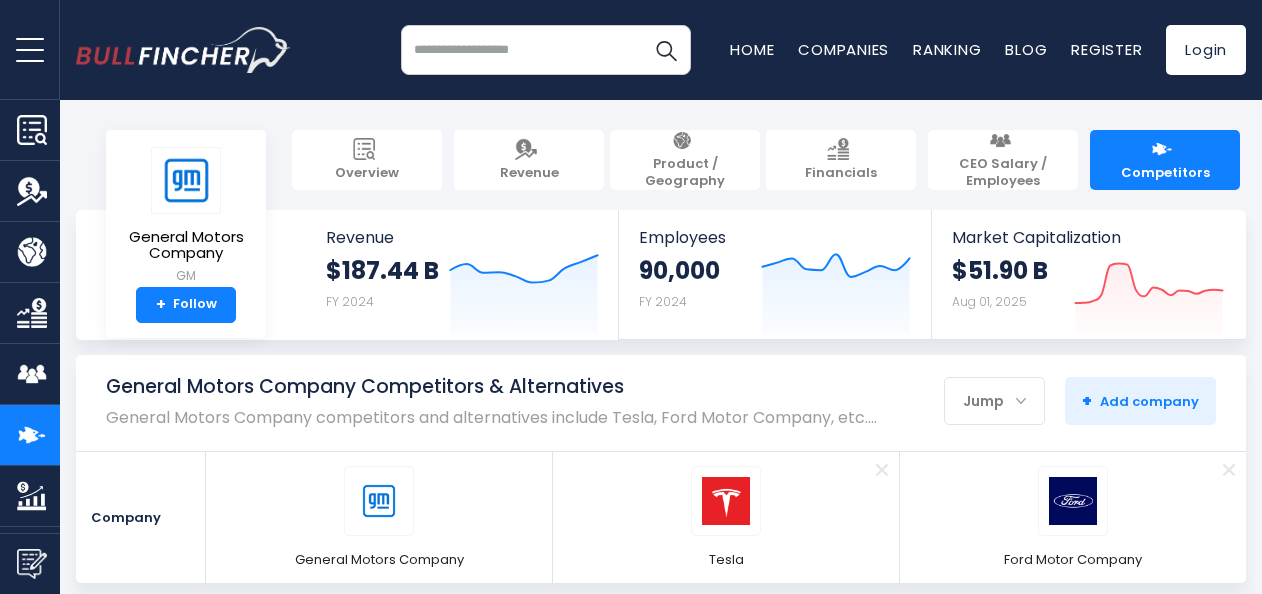scroll, scrollTop: 0, scrollLeft: 0, axis: both 